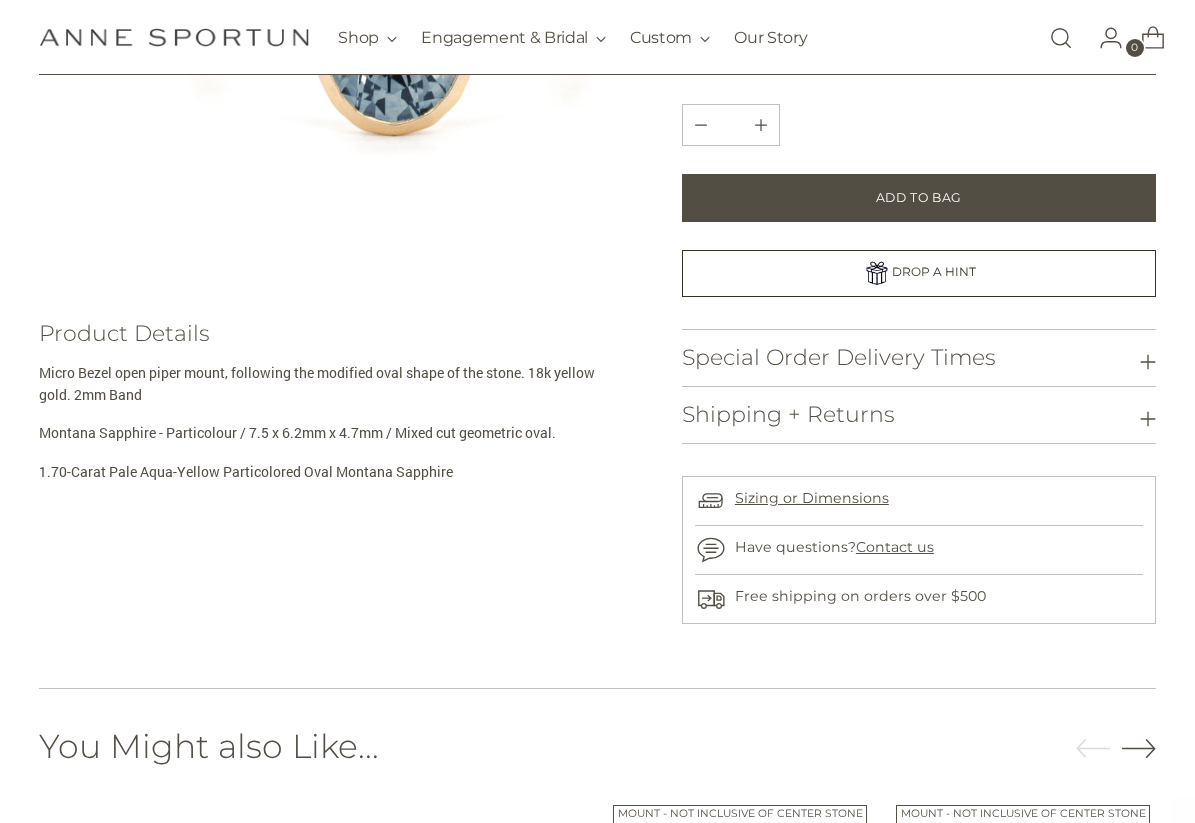 scroll, scrollTop: 405, scrollLeft: 0, axis: vertical 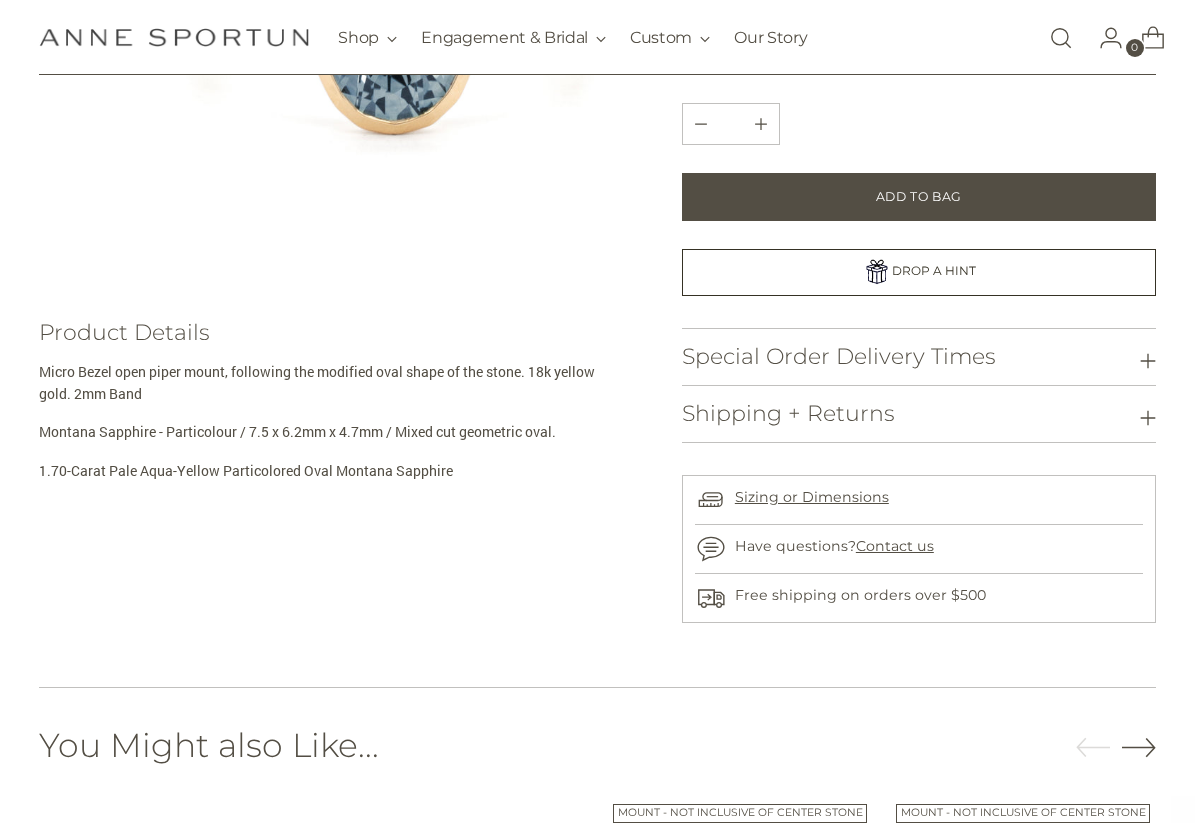 click on "Special Order Delivery Times" at bounding box center (919, 357) 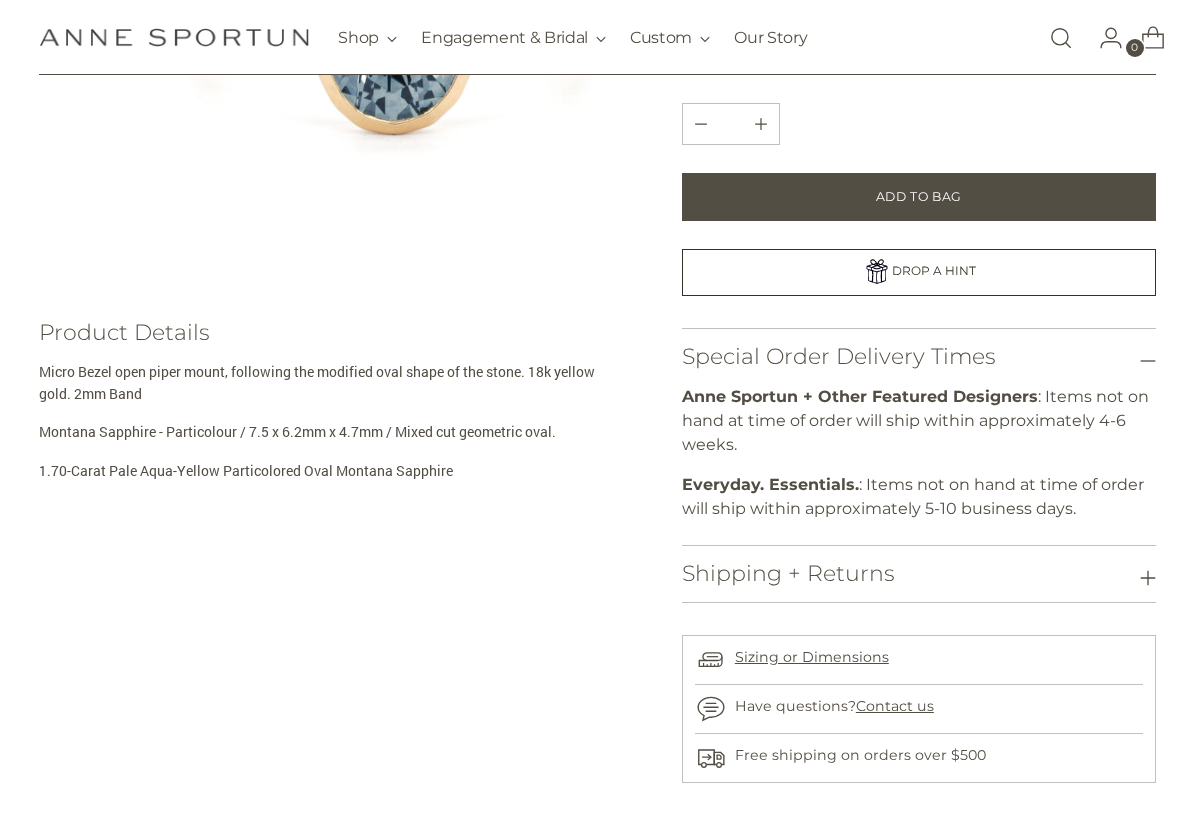 click on "Shipping + Returns" at bounding box center [788, 574] 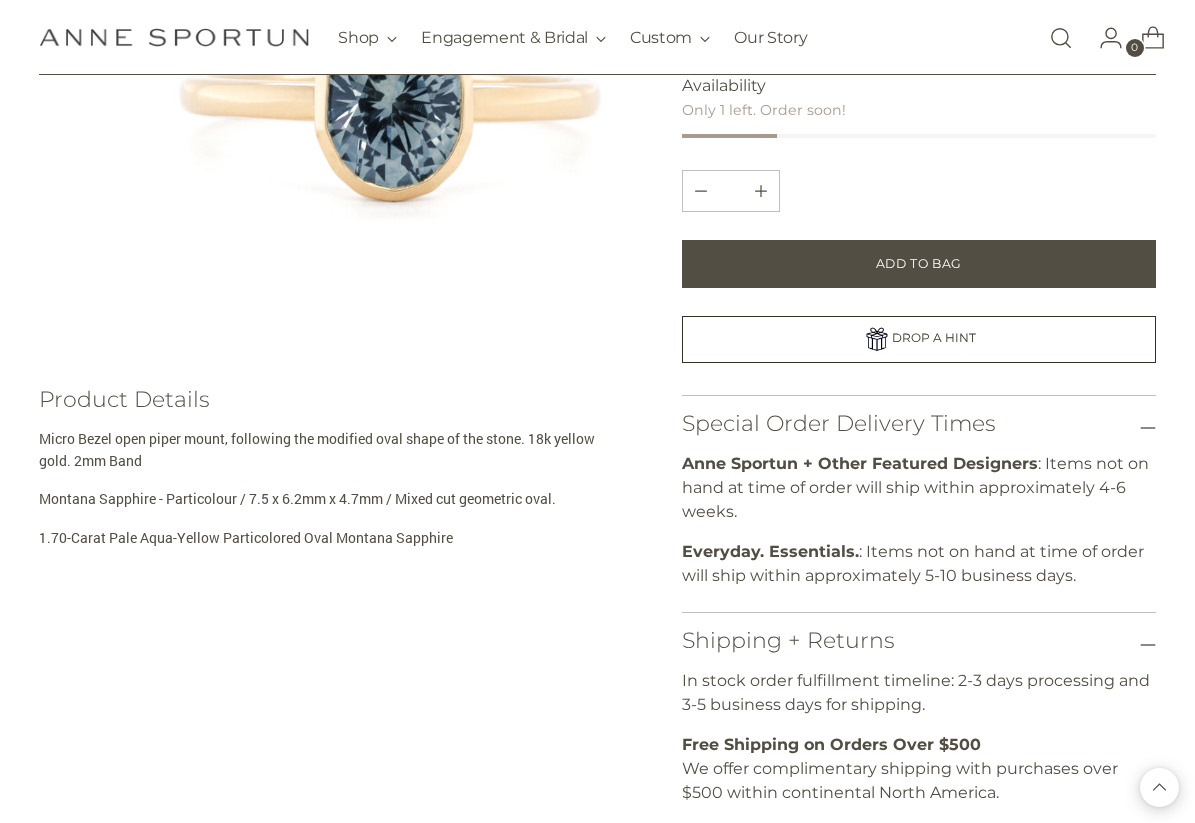 scroll, scrollTop: 0, scrollLeft: 0, axis: both 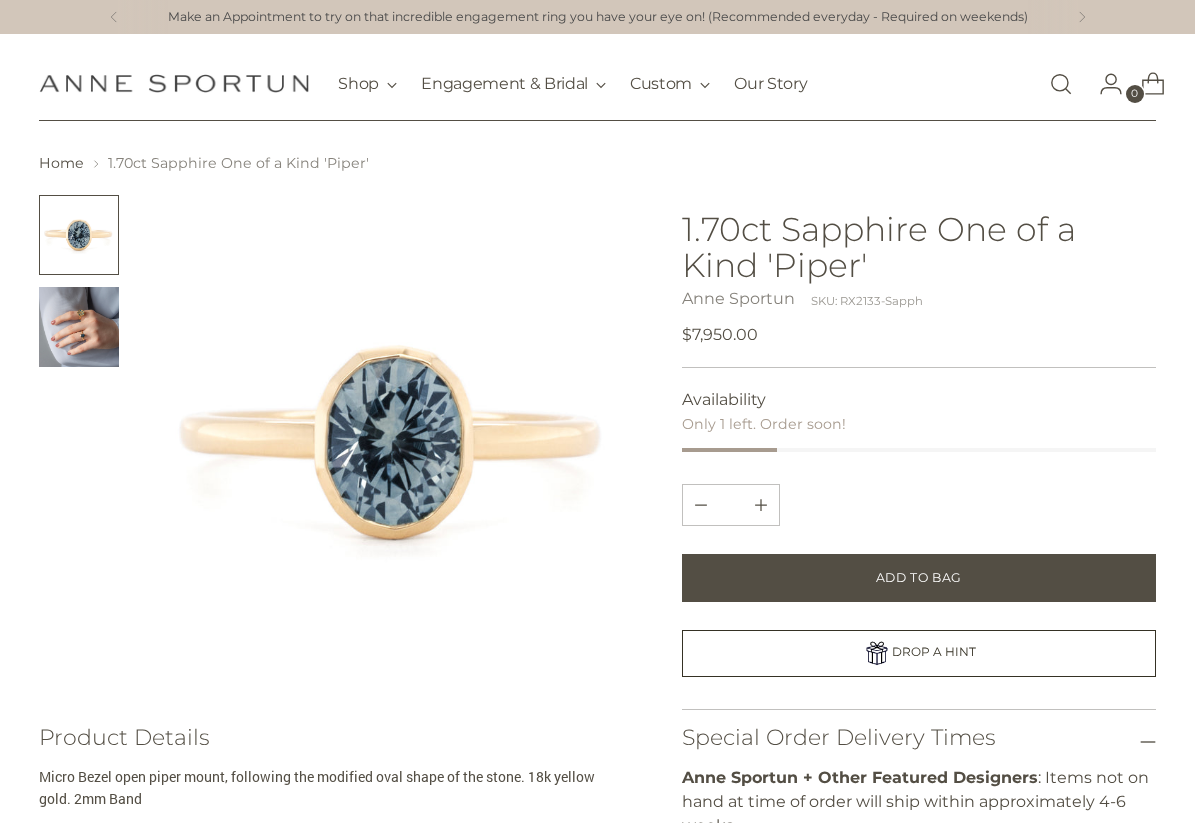 click at bounding box center [79, 327] 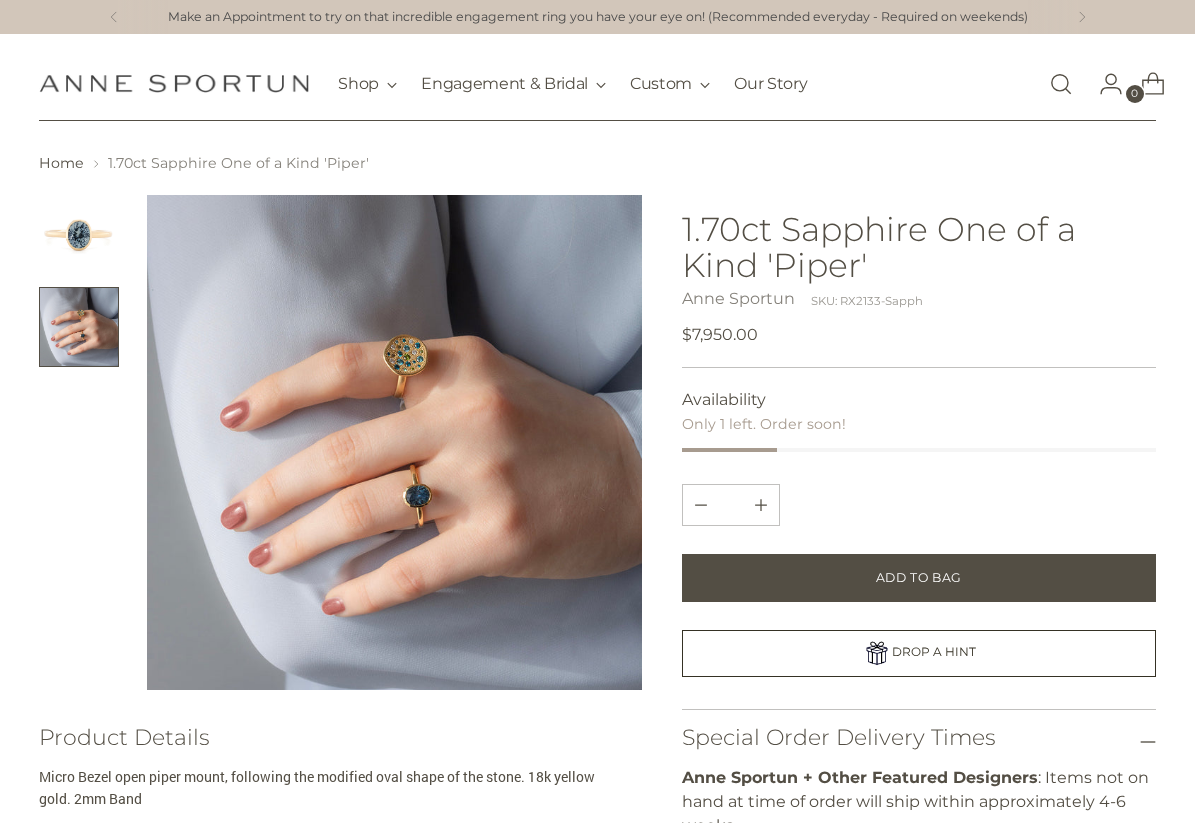 click at bounding box center [79, 235] 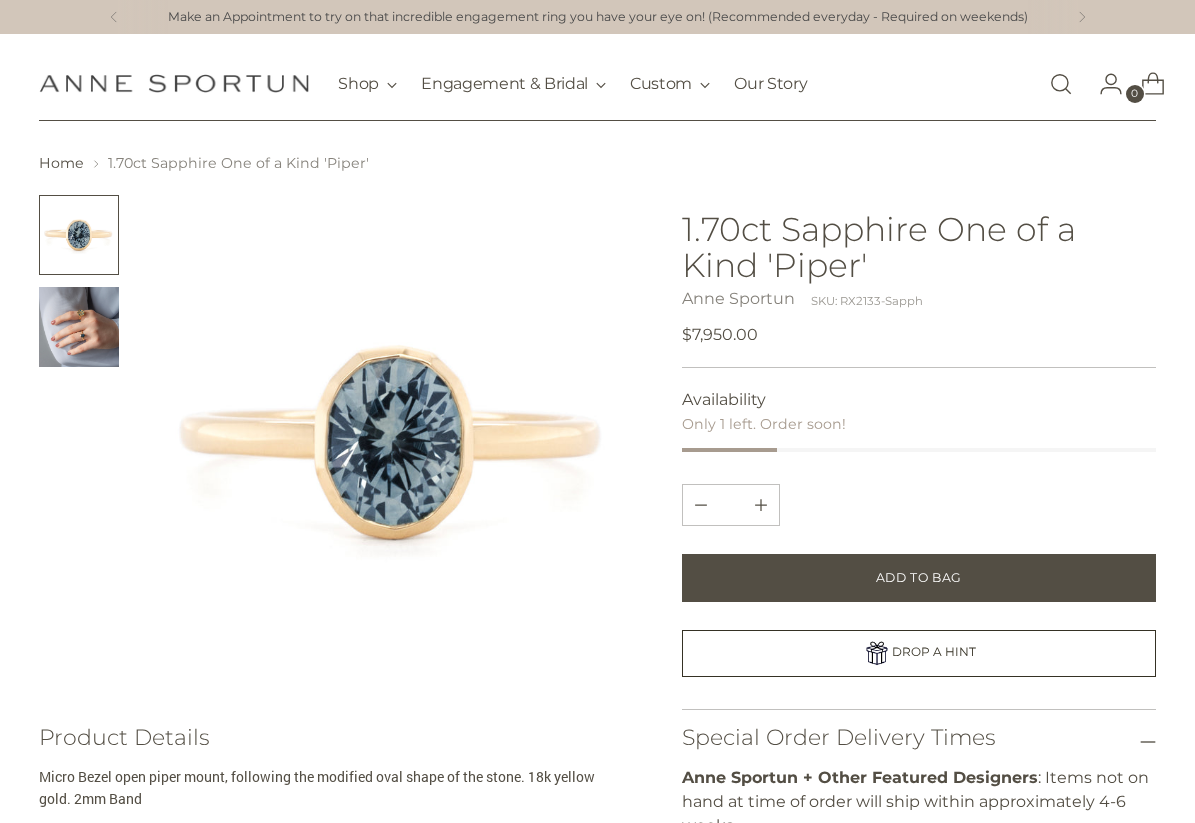 click at bounding box center (79, 327) 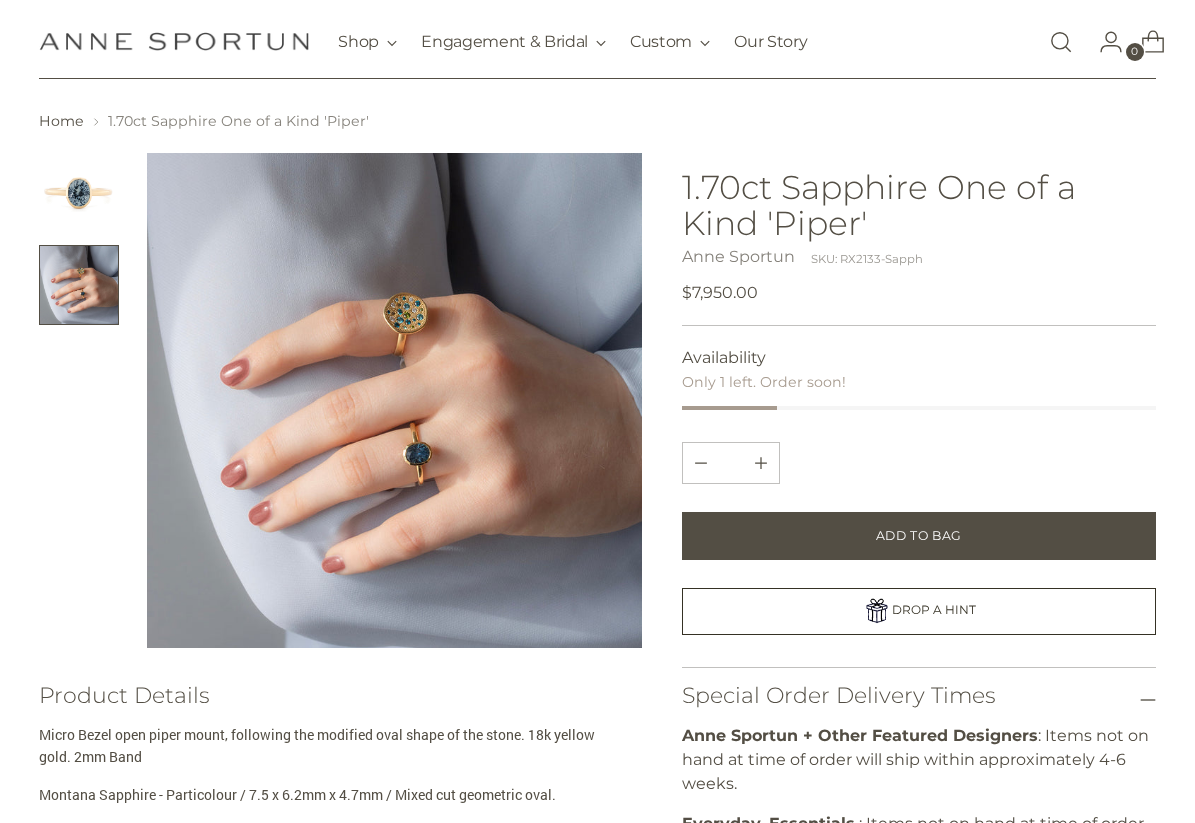 scroll, scrollTop: 0, scrollLeft: 0, axis: both 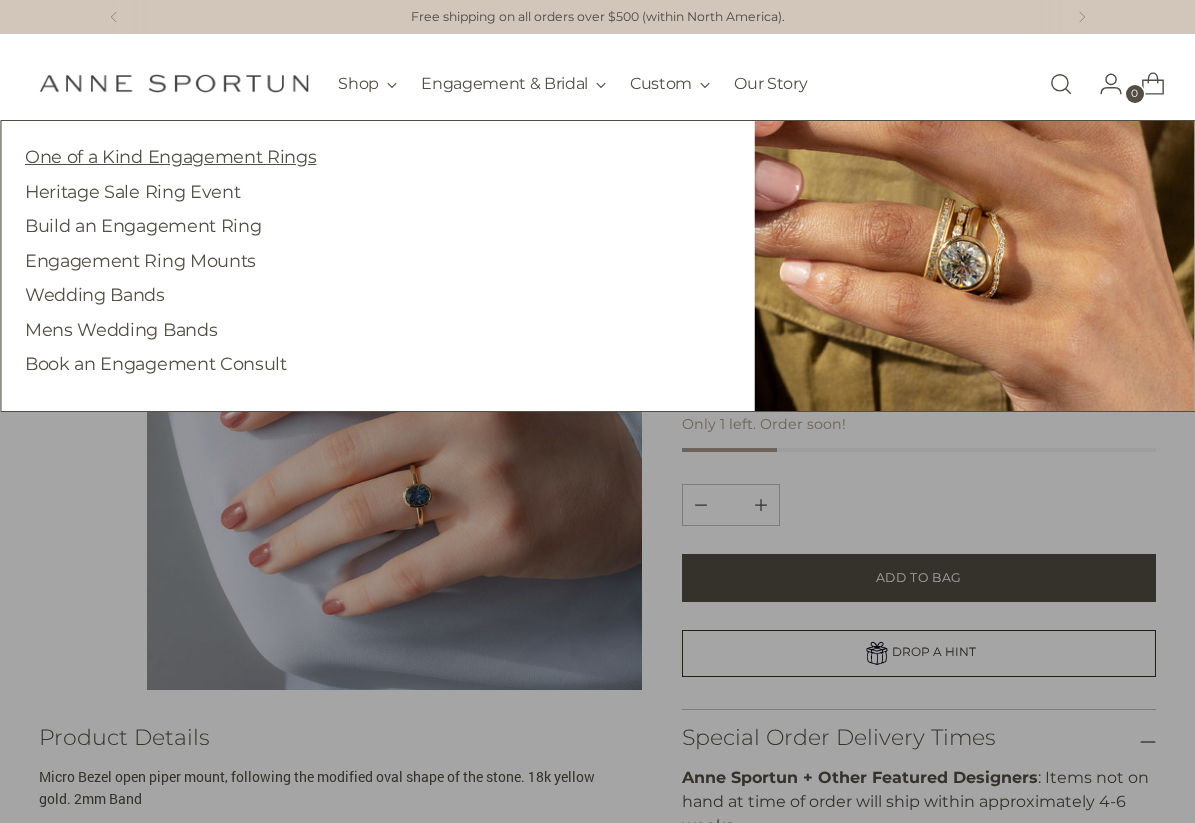 click on "One of a Kind Engagement Rings" at bounding box center (170, 156) 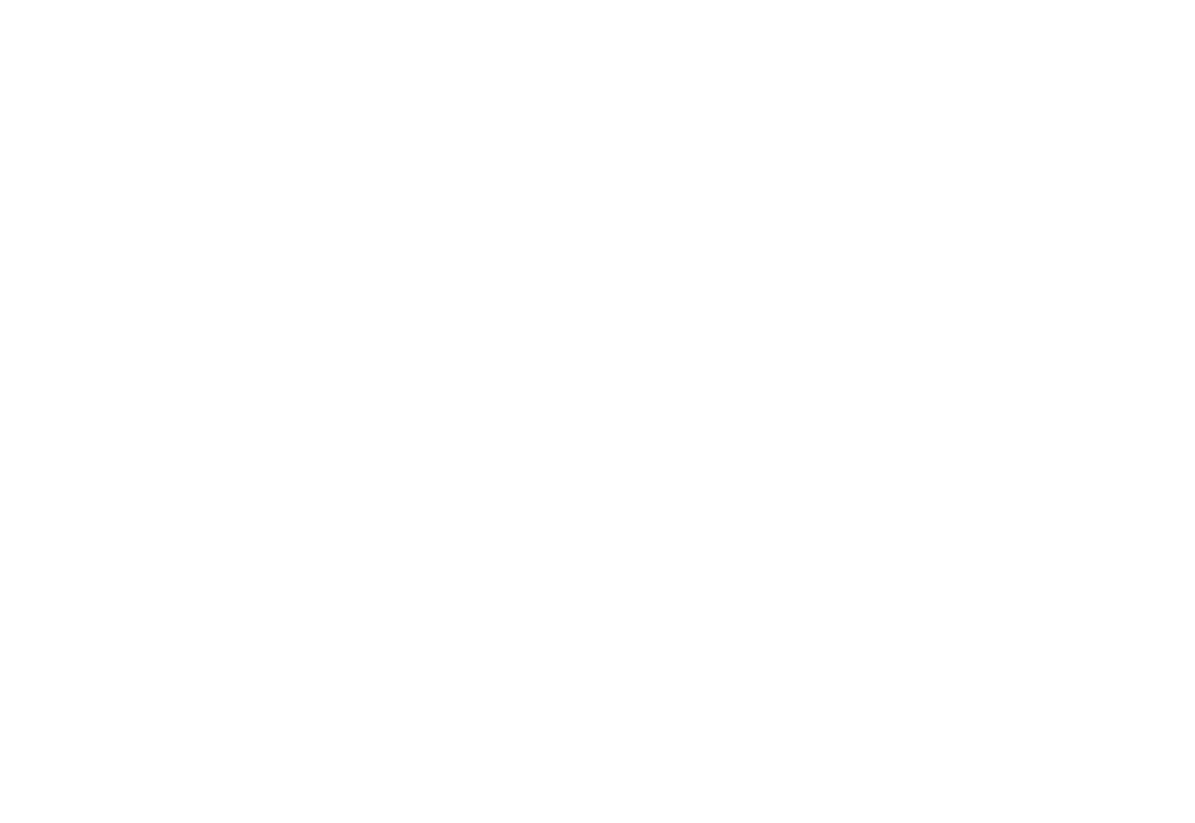 scroll, scrollTop: 0, scrollLeft: 0, axis: both 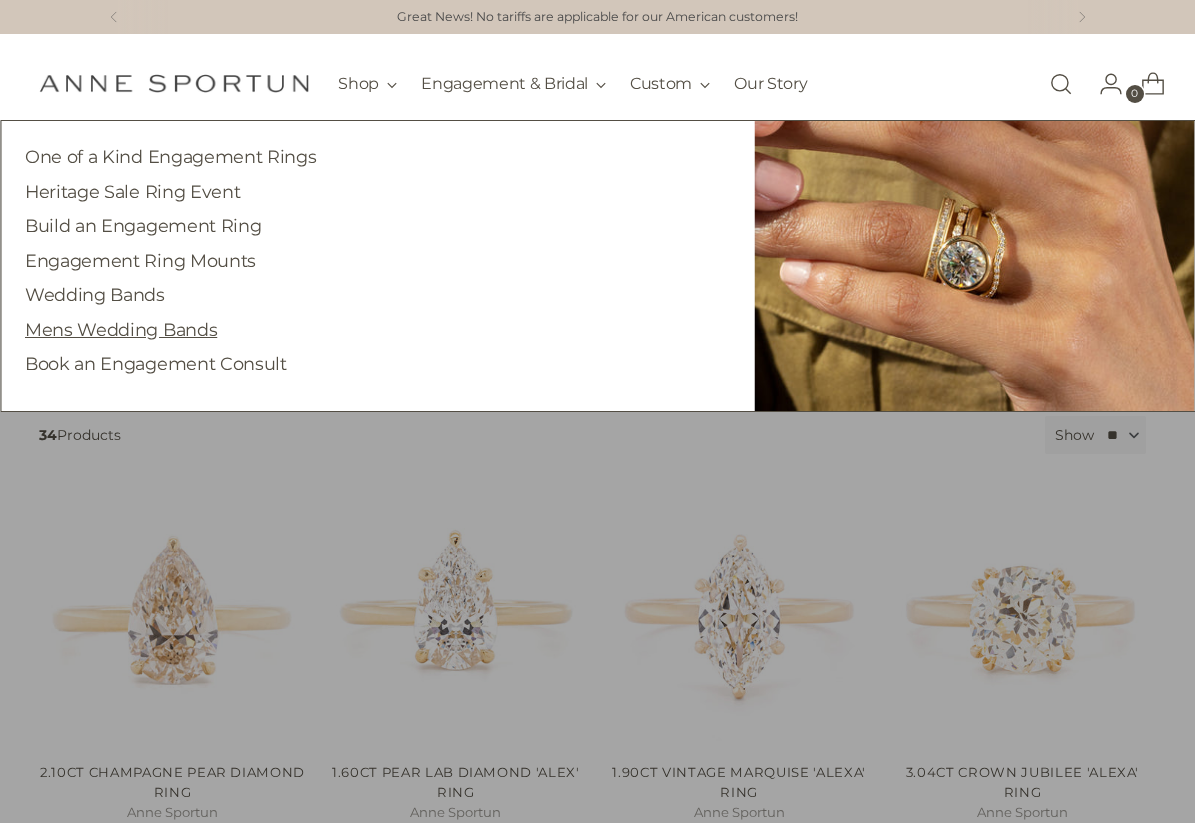 click on "Mens Wedding Bands" at bounding box center (121, 329) 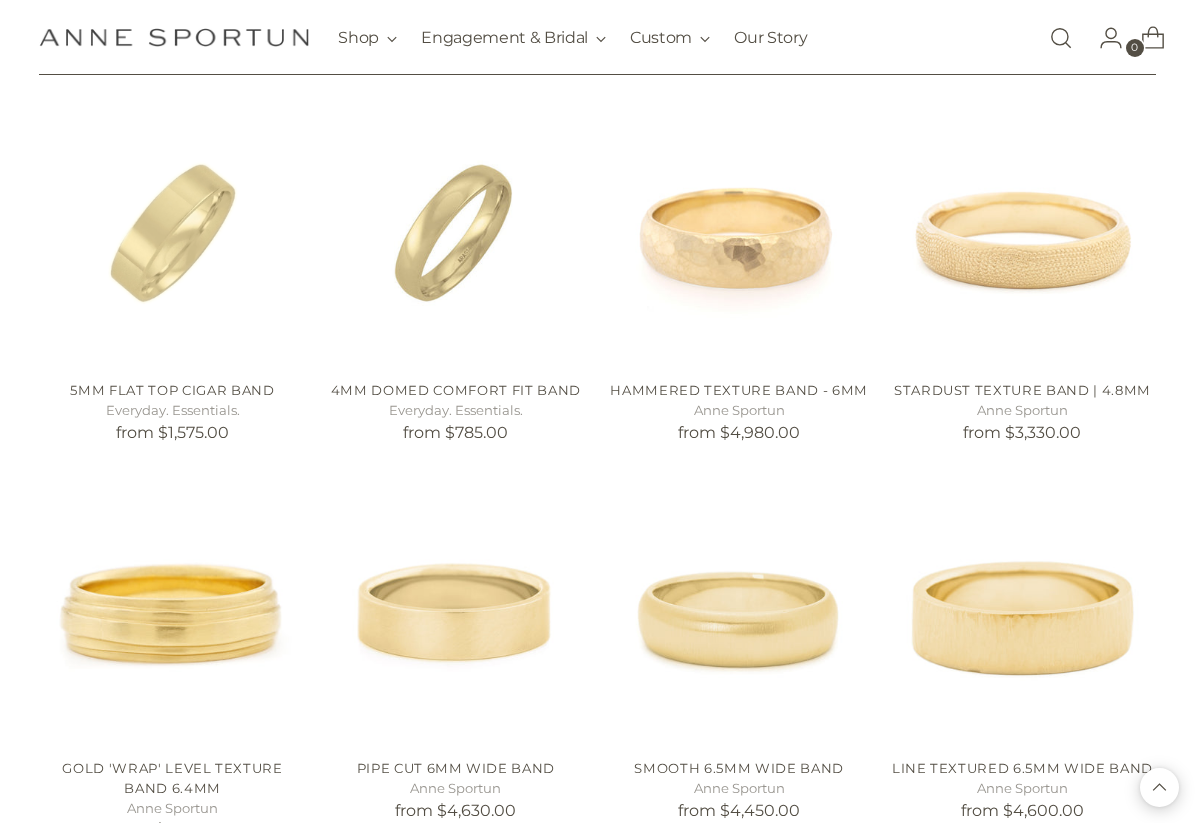 scroll, scrollTop: 1197, scrollLeft: 0, axis: vertical 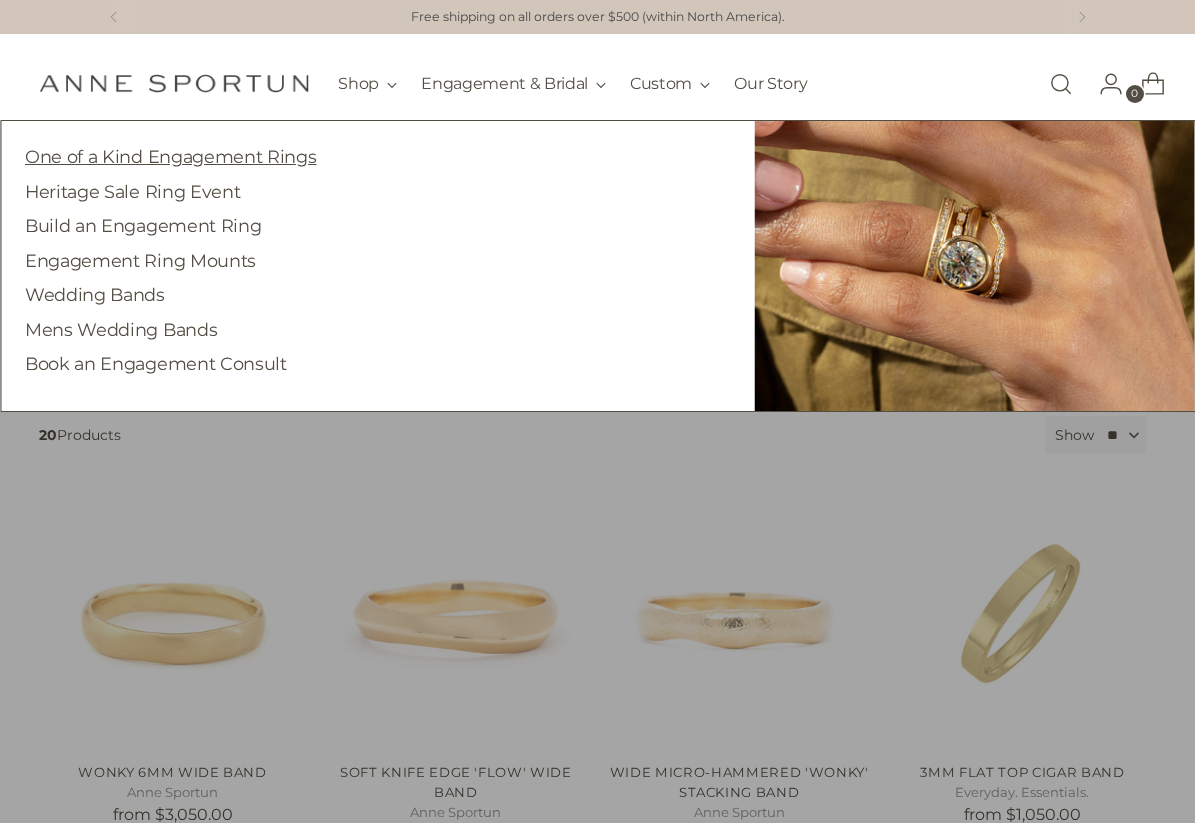 click on "One of a Kind Engagement Rings" at bounding box center [170, 156] 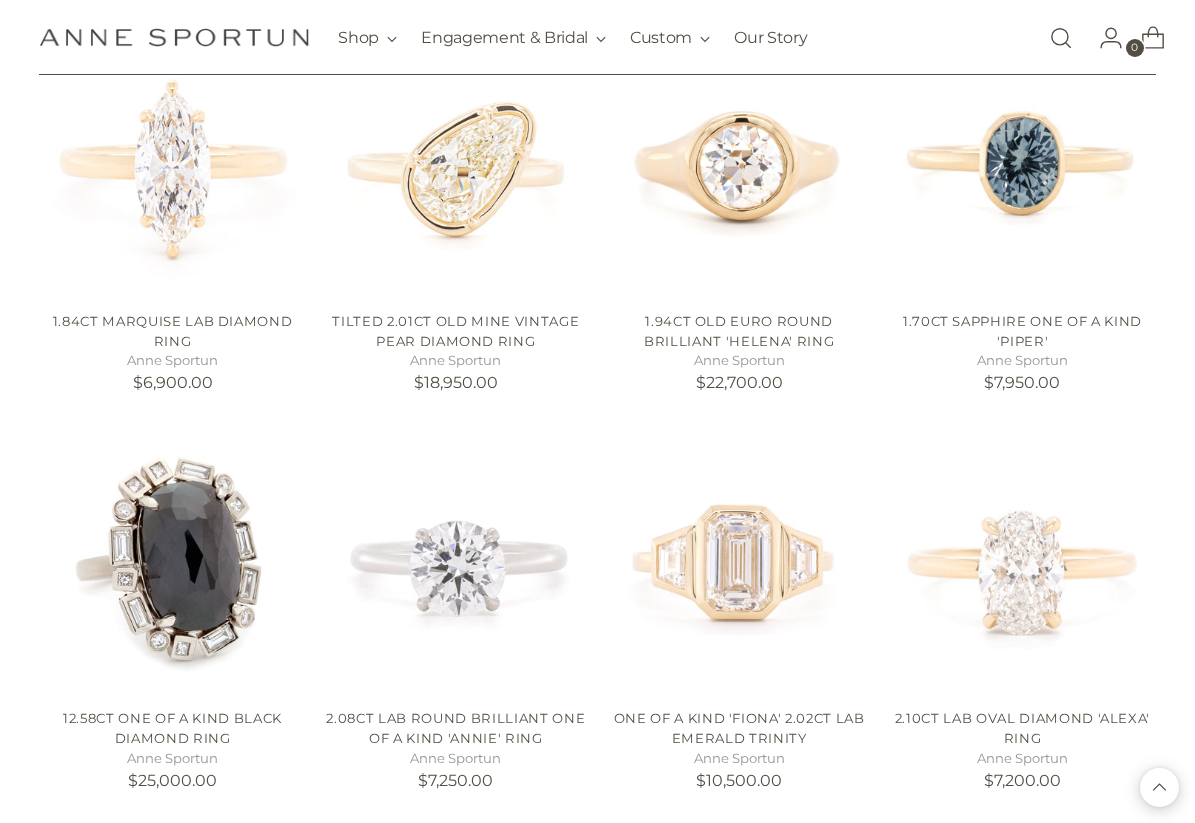 scroll, scrollTop: 1673, scrollLeft: 0, axis: vertical 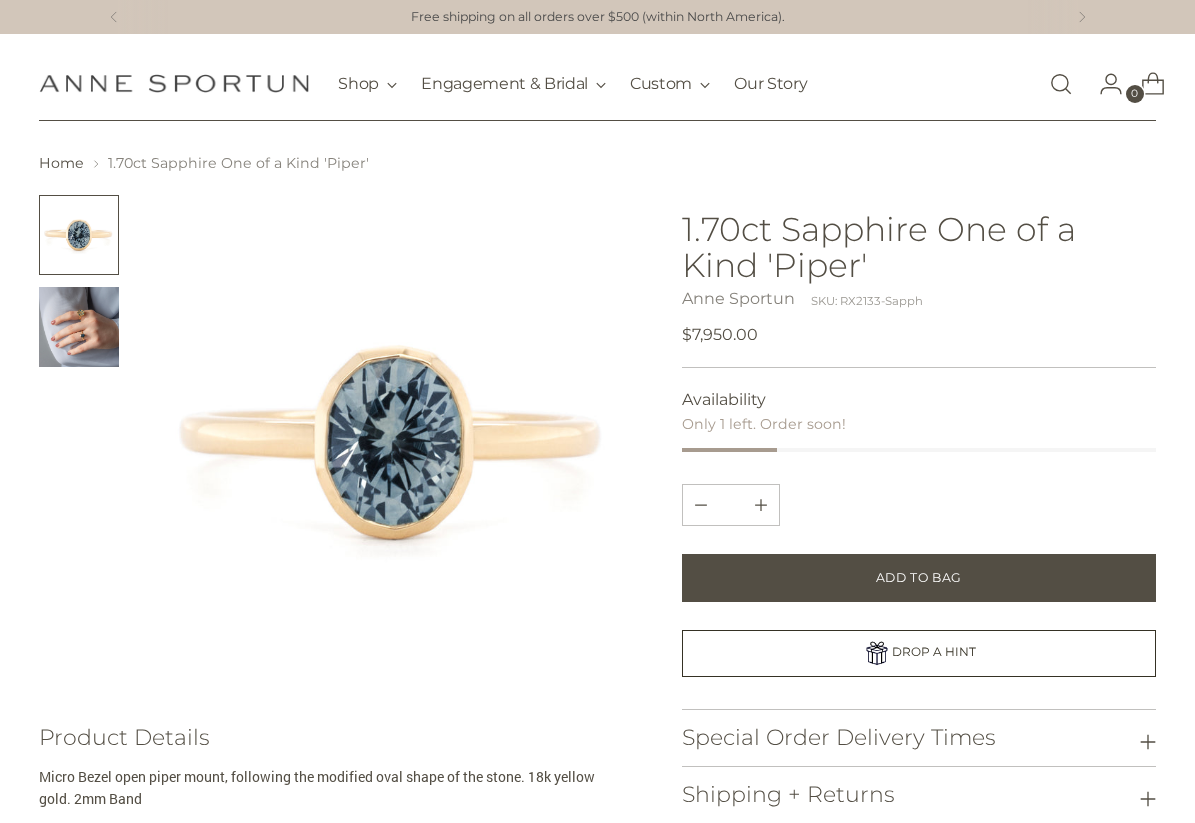 click at bounding box center (79, 327) 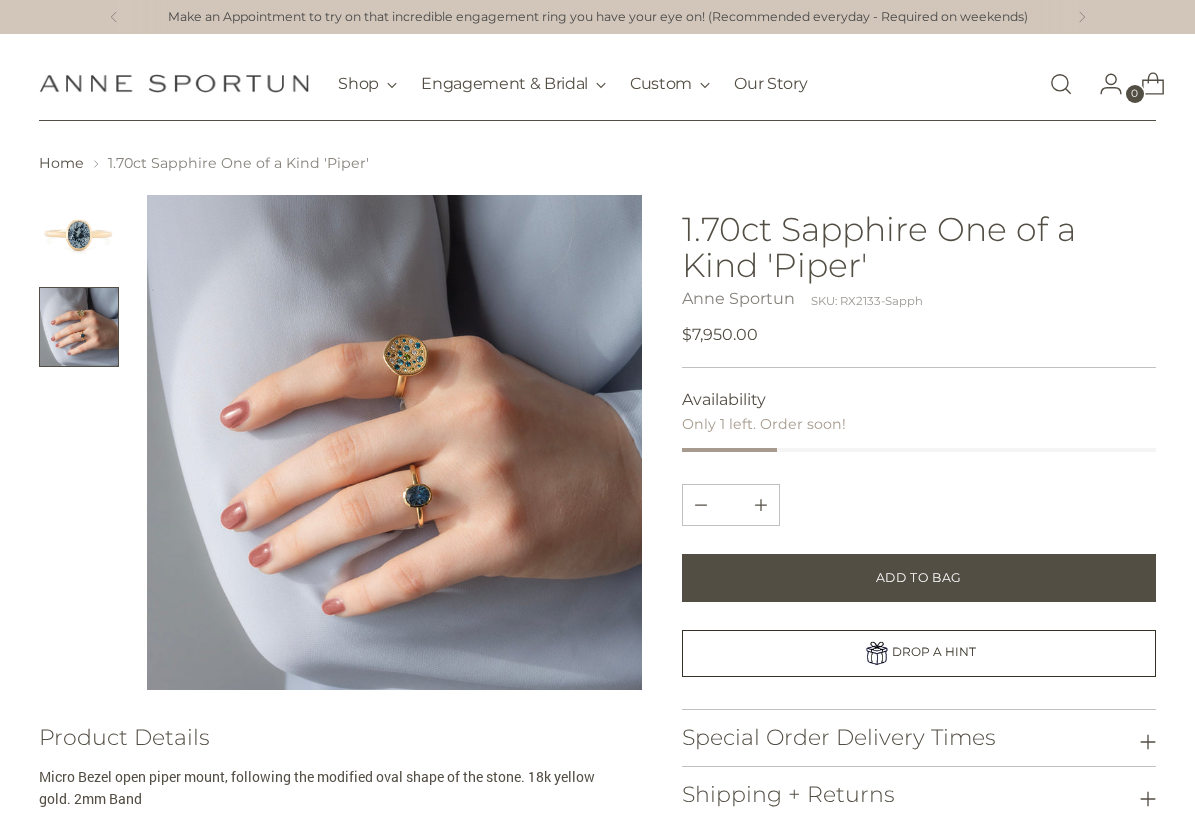 type 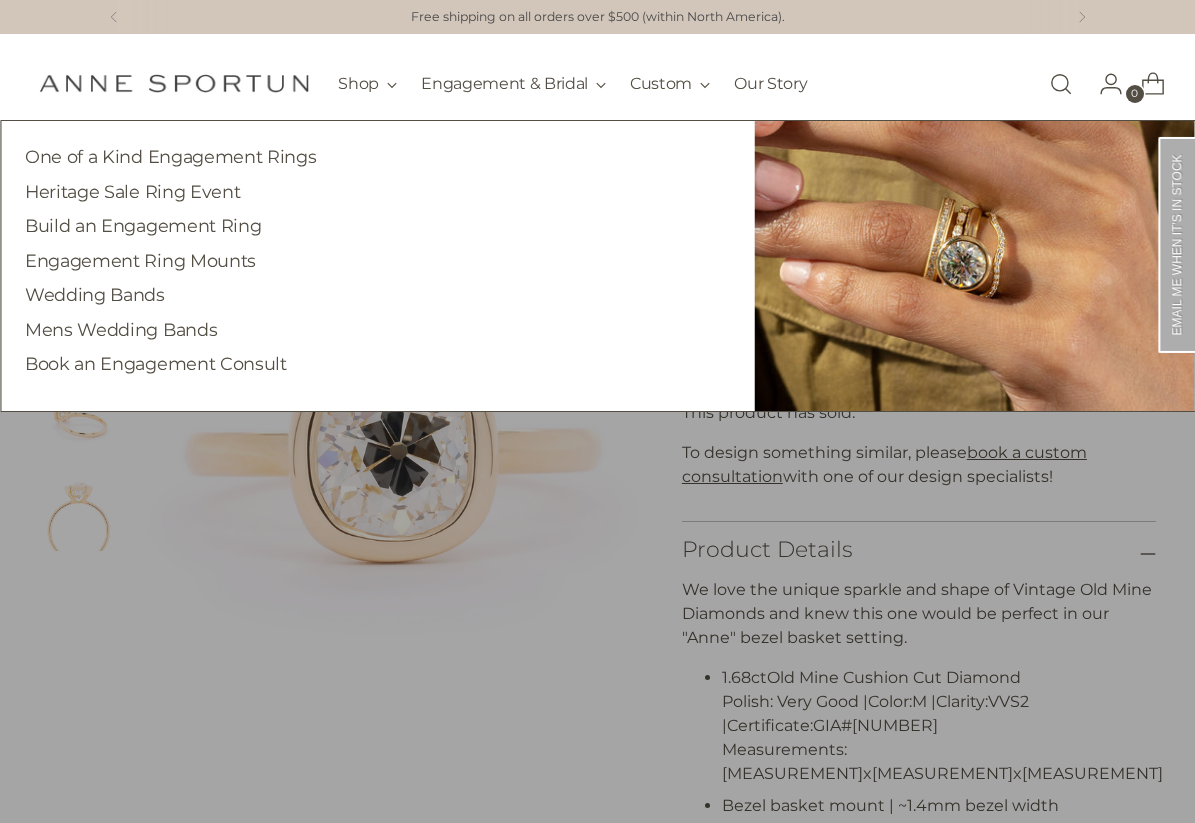 scroll, scrollTop: 0, scrollLeft: 0, axis: both 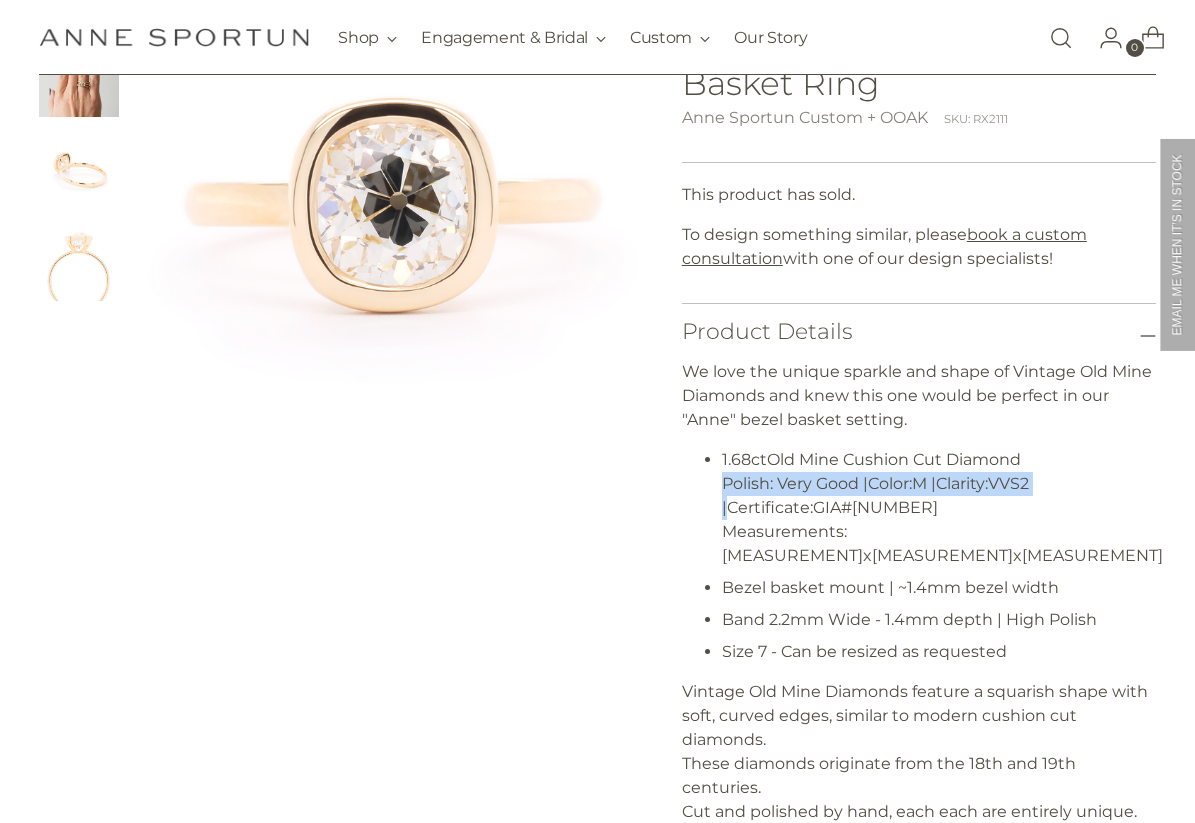 click at bounding box center (79, 169) 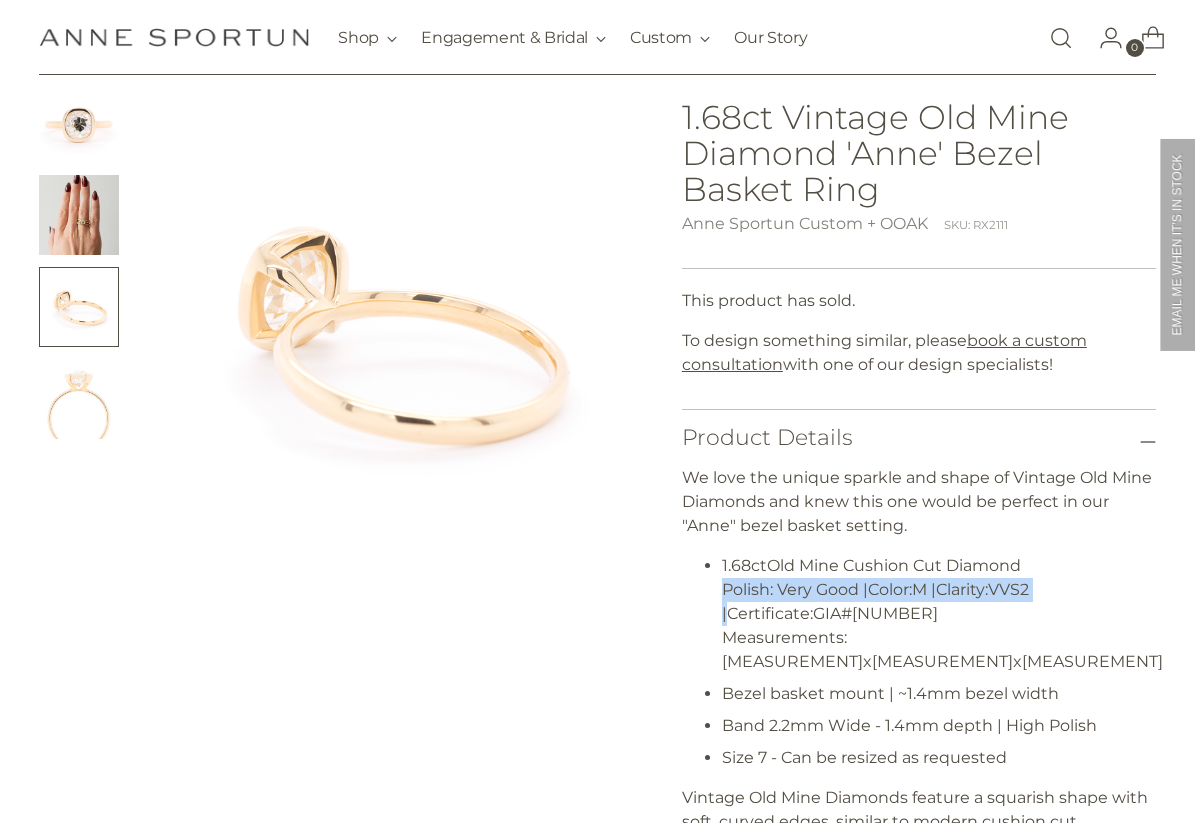 scroll, scrollTop: 90, scrollLeft: 0, axis: vertical 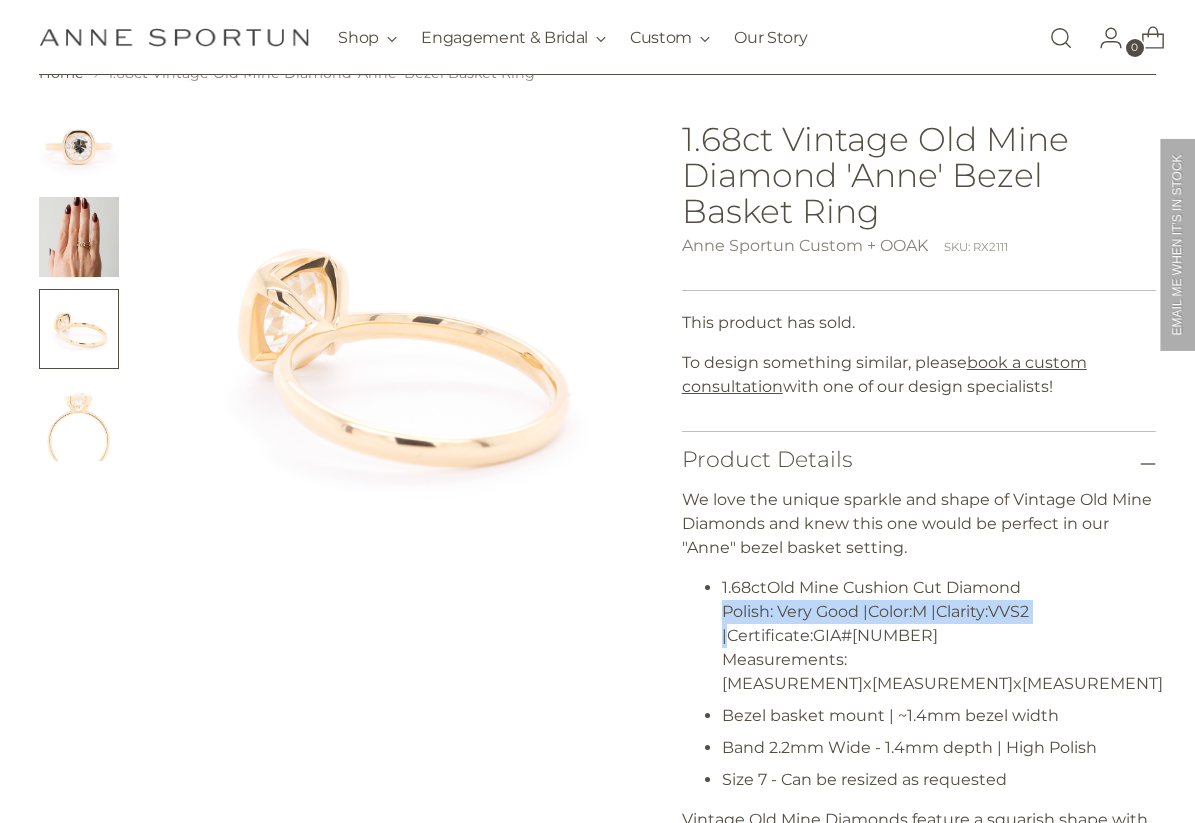 click at bounding box center [79, 237] 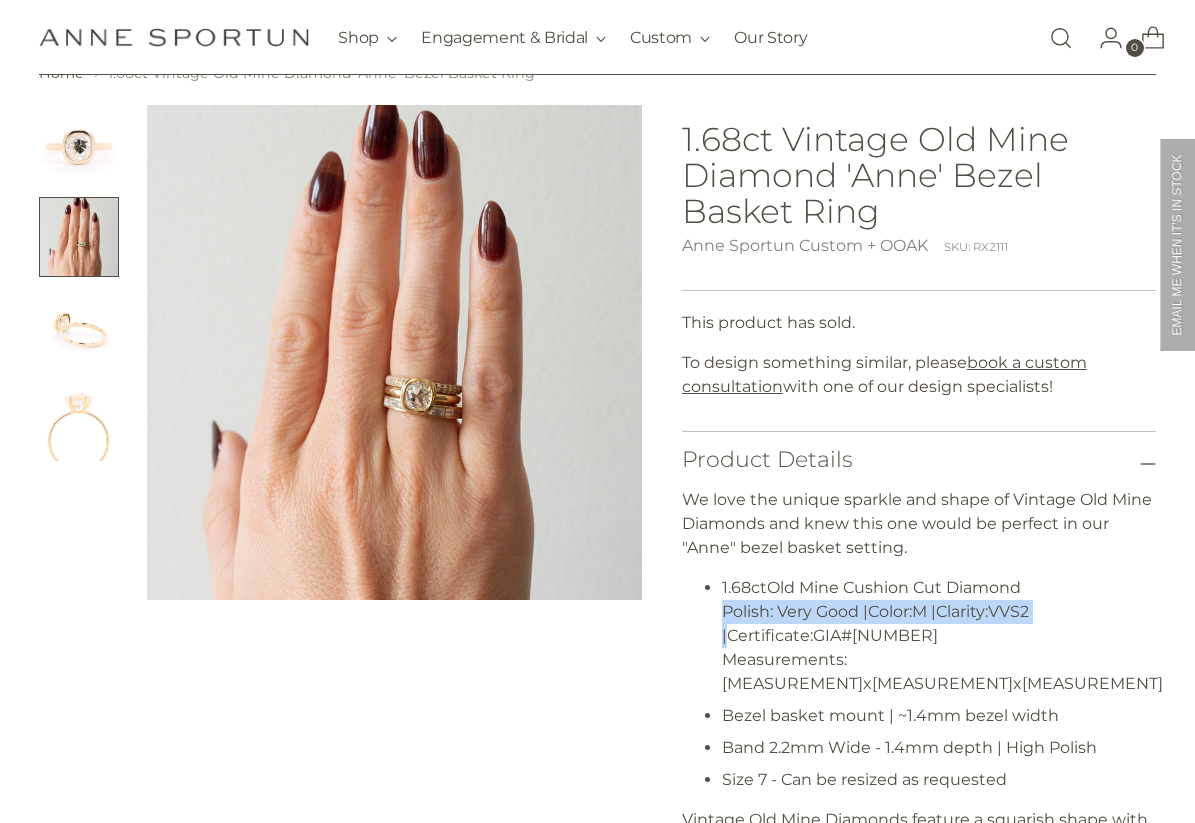 click at bounding box center (79, 145) 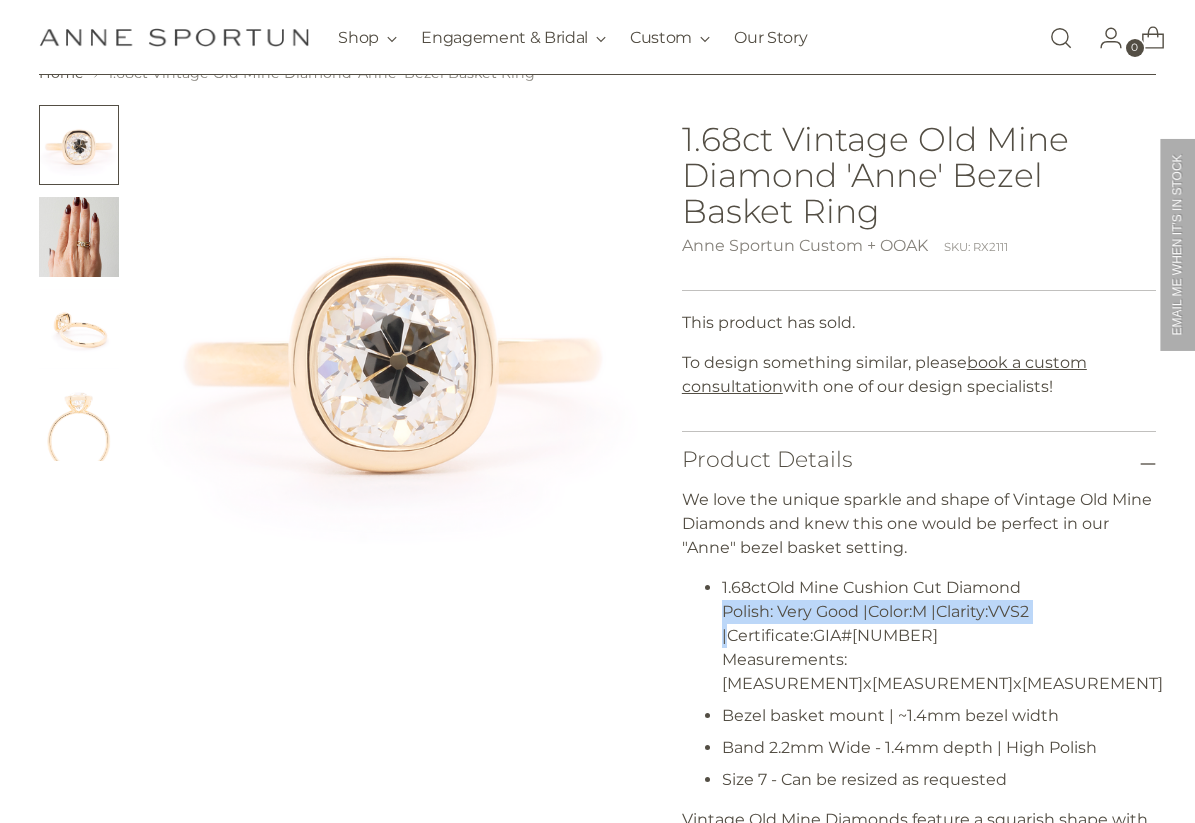 click at bounding box center [79, 237] 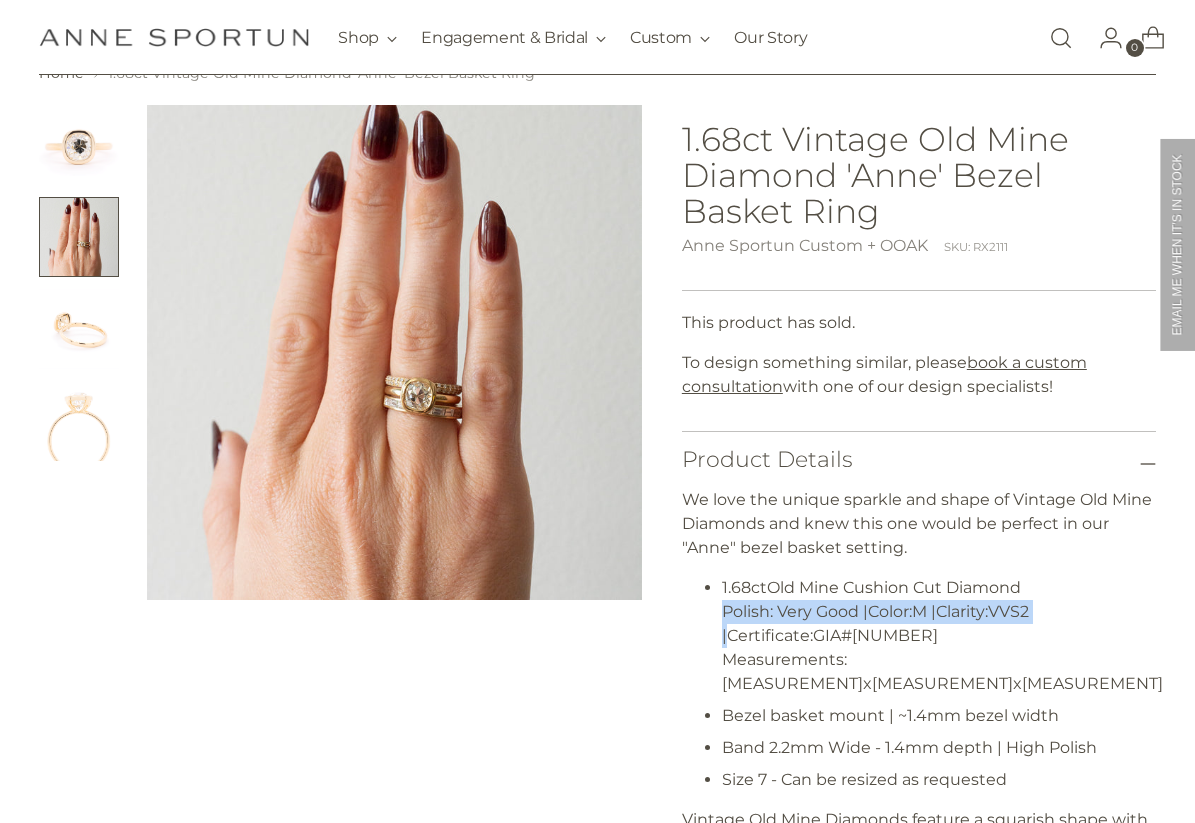 click at bounding box center (79, 329) 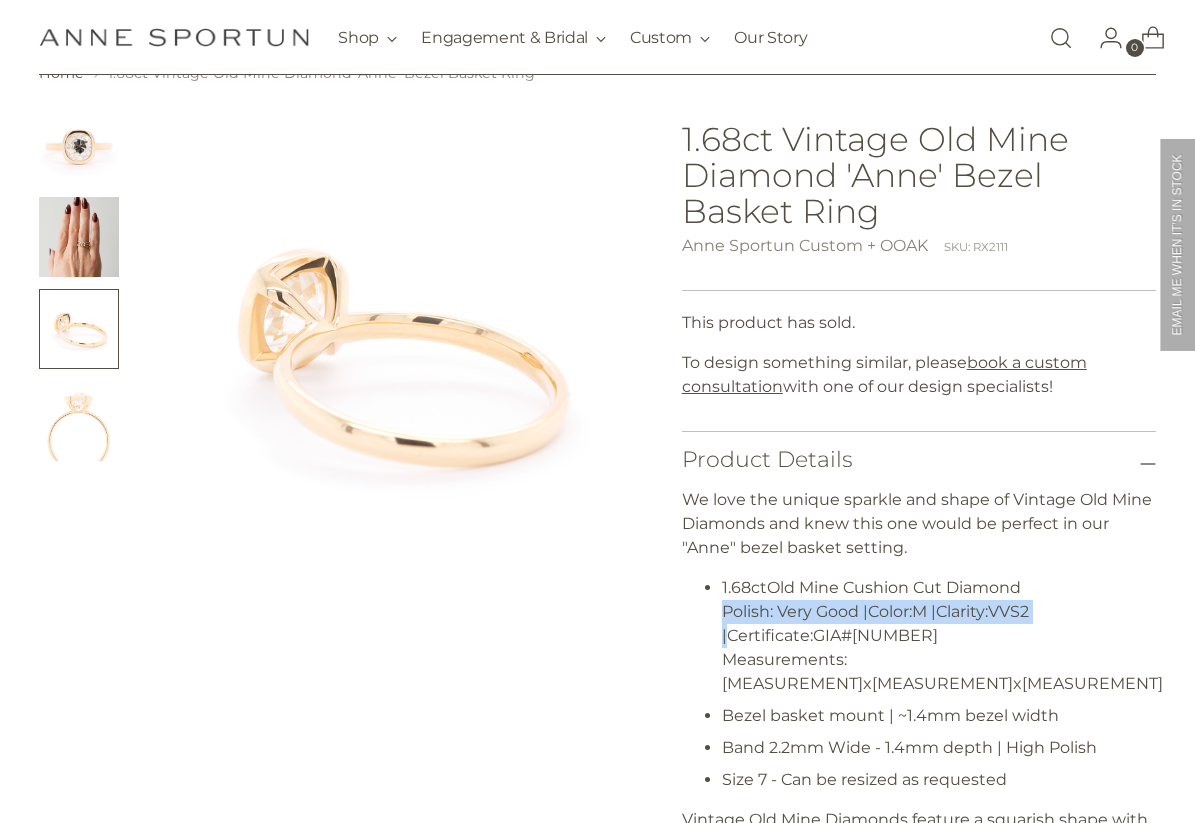 click at bounding box center [79, 421] 